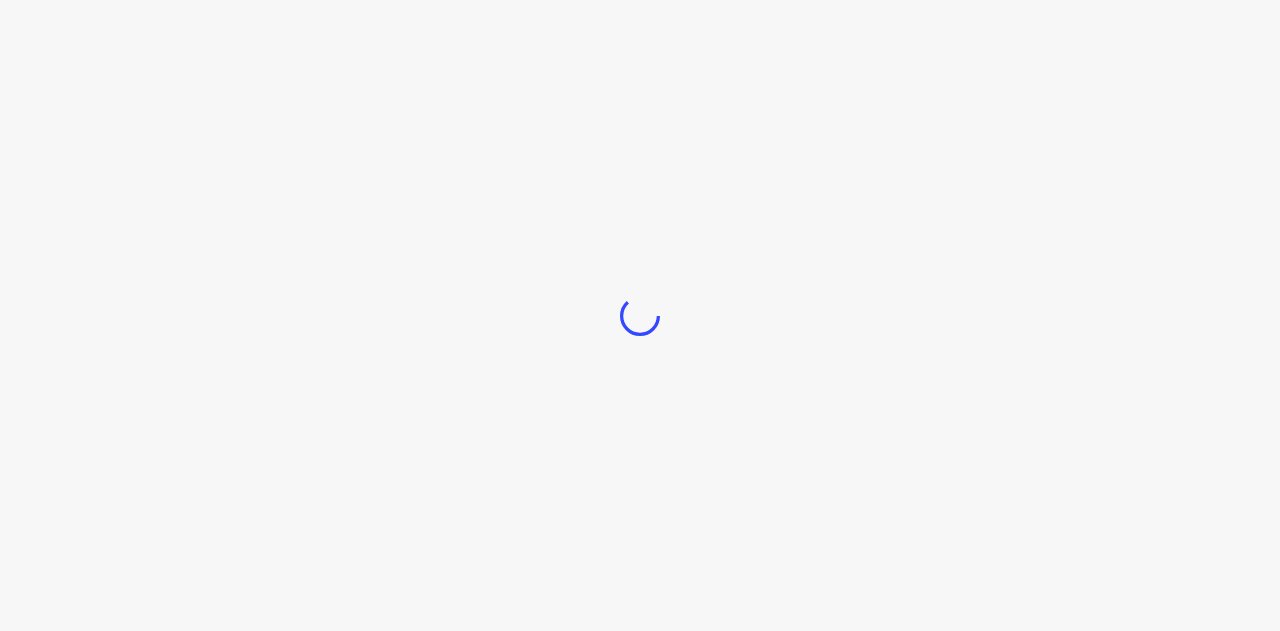 scroll, scrollTop: 0, scrollLeft: 0, axis: both 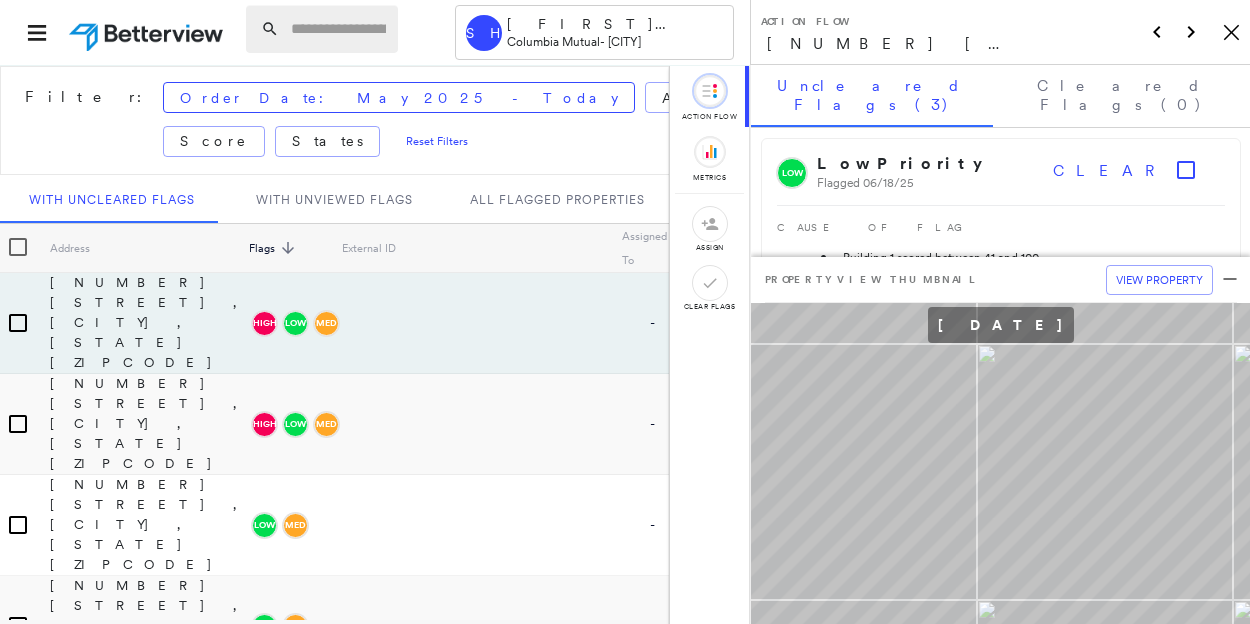 click at bounding box center (322, 29) 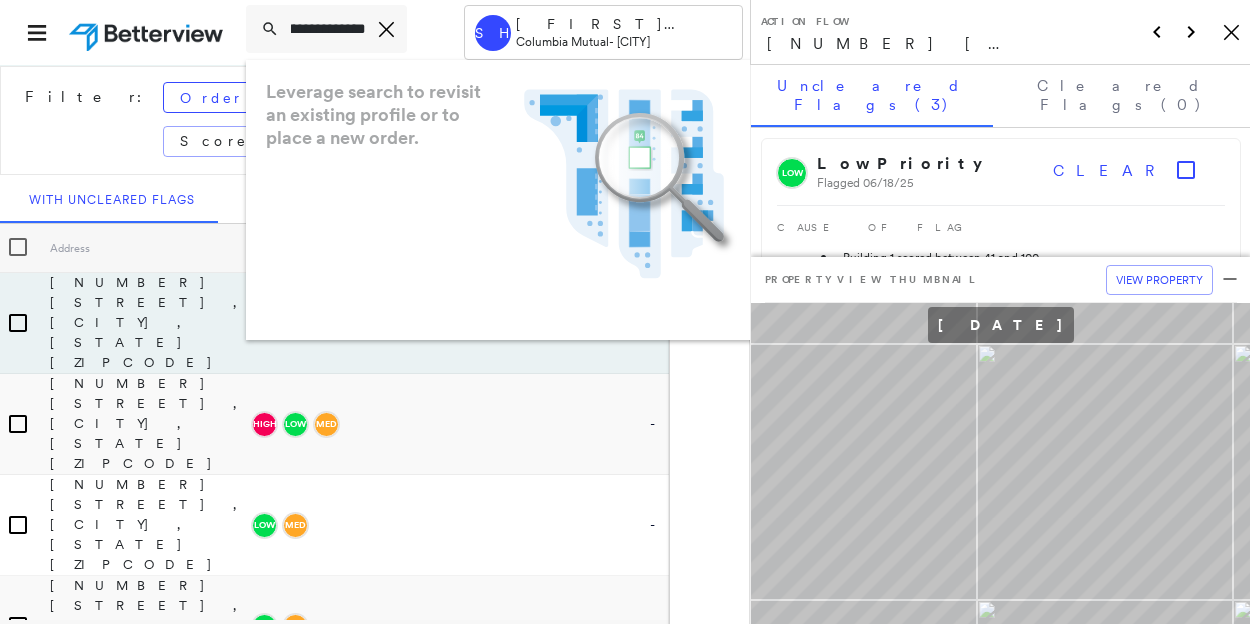 scroll, scrollTop: 0, scrollLeft: 35, axis: horizontal 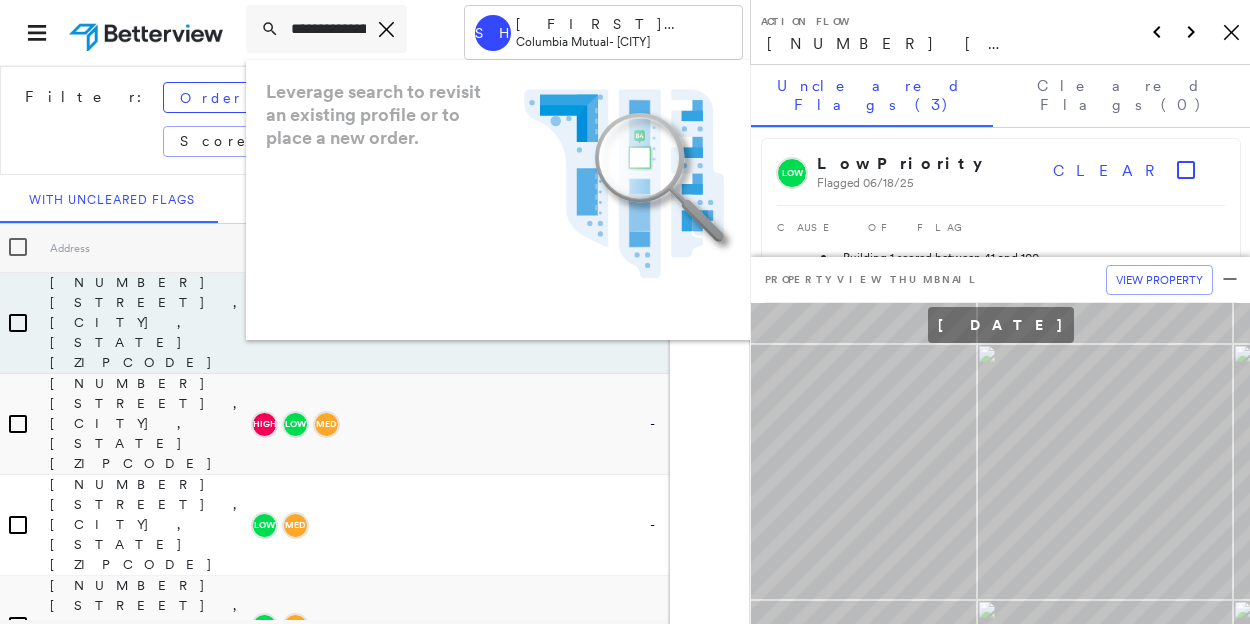 click on "Leverage search to revisit an existing profile or to place a new order." at bounding box center (382, 114) 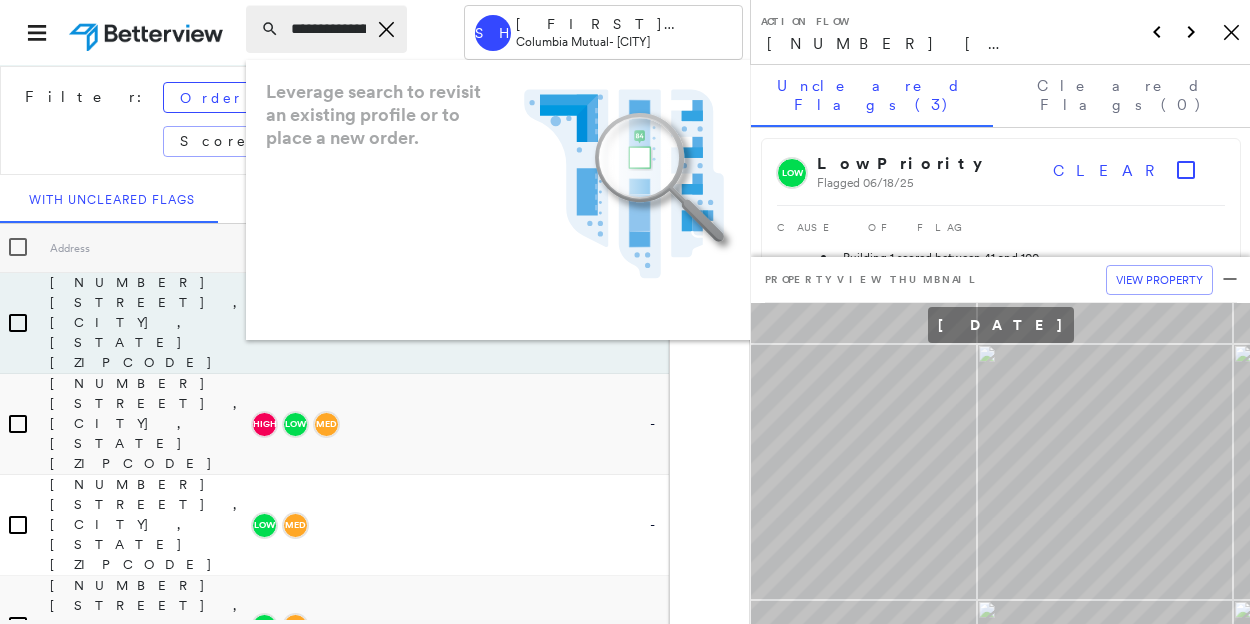 click on "**********" at bounding box center [326, 29] 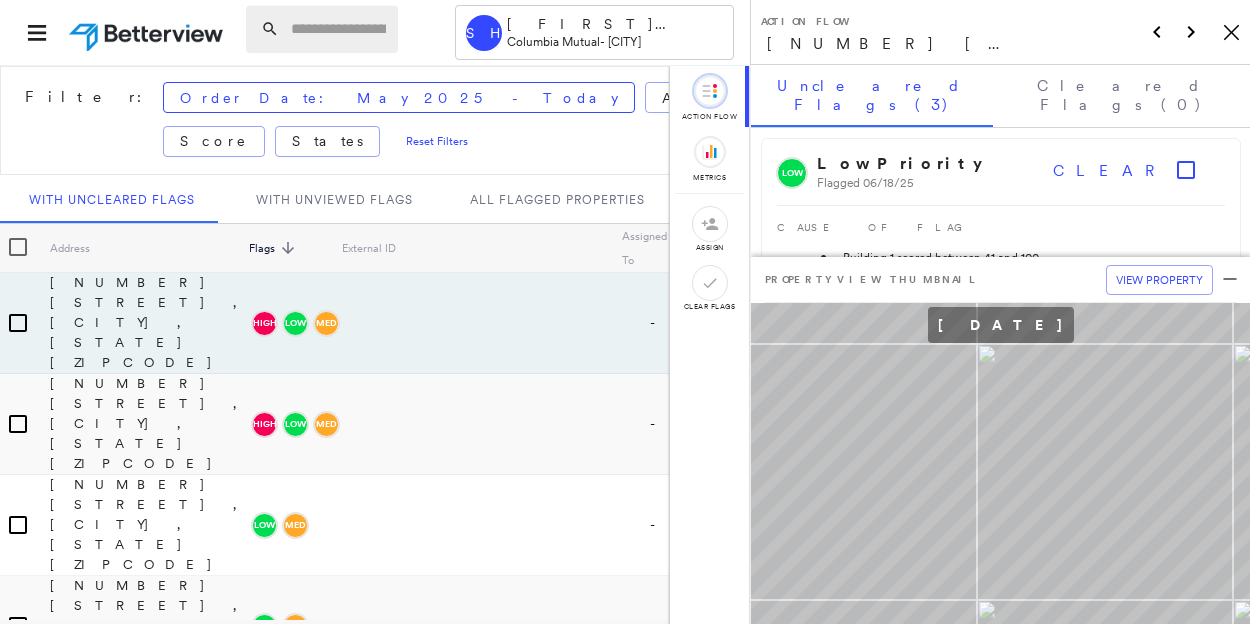 click at bounding box center [322, 29] 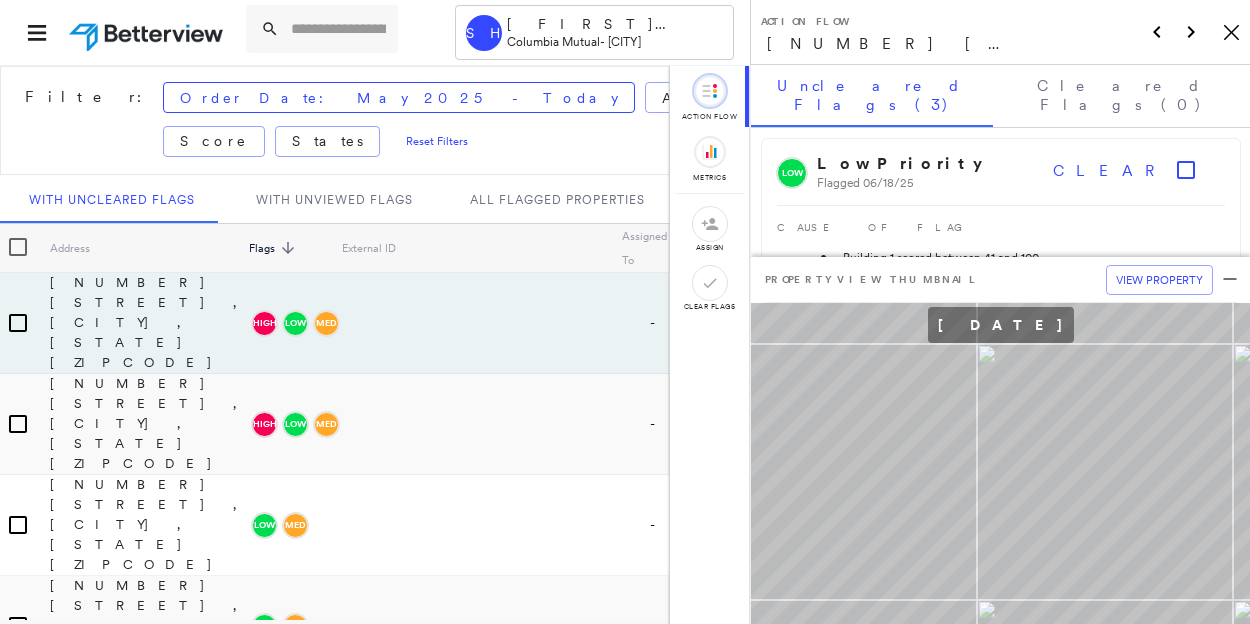 click on "[FIRST] [LAST] [COMPANY] - [CITY]" at bounding box center [375, 32] 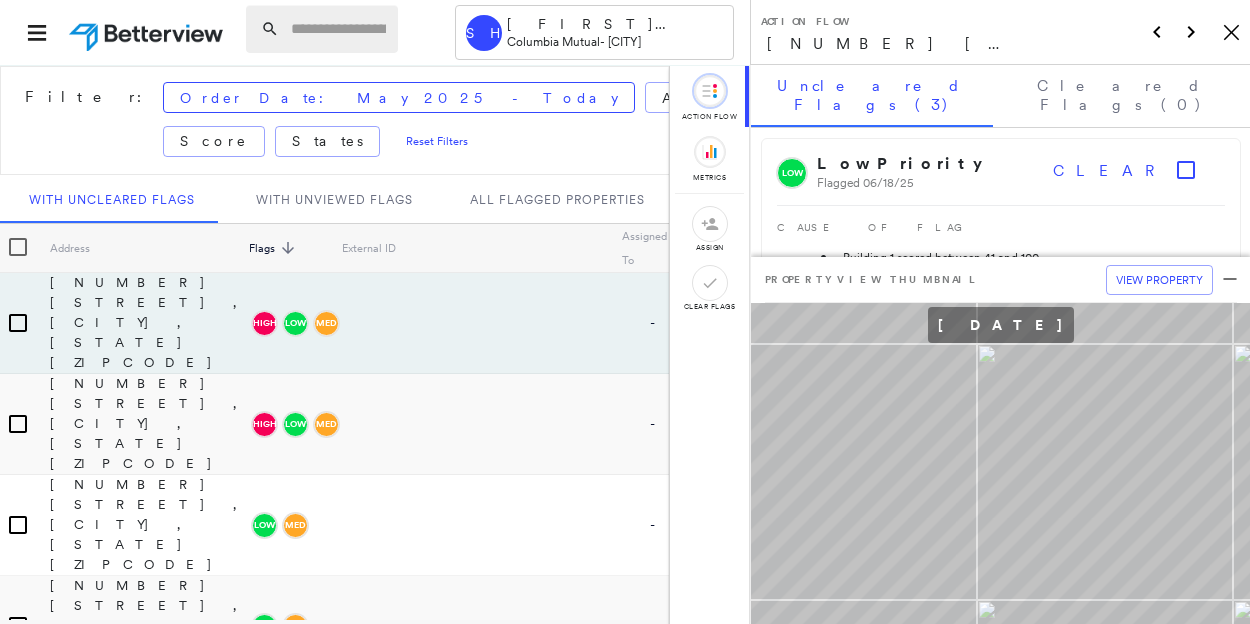 click at bounding box center [338, 29] 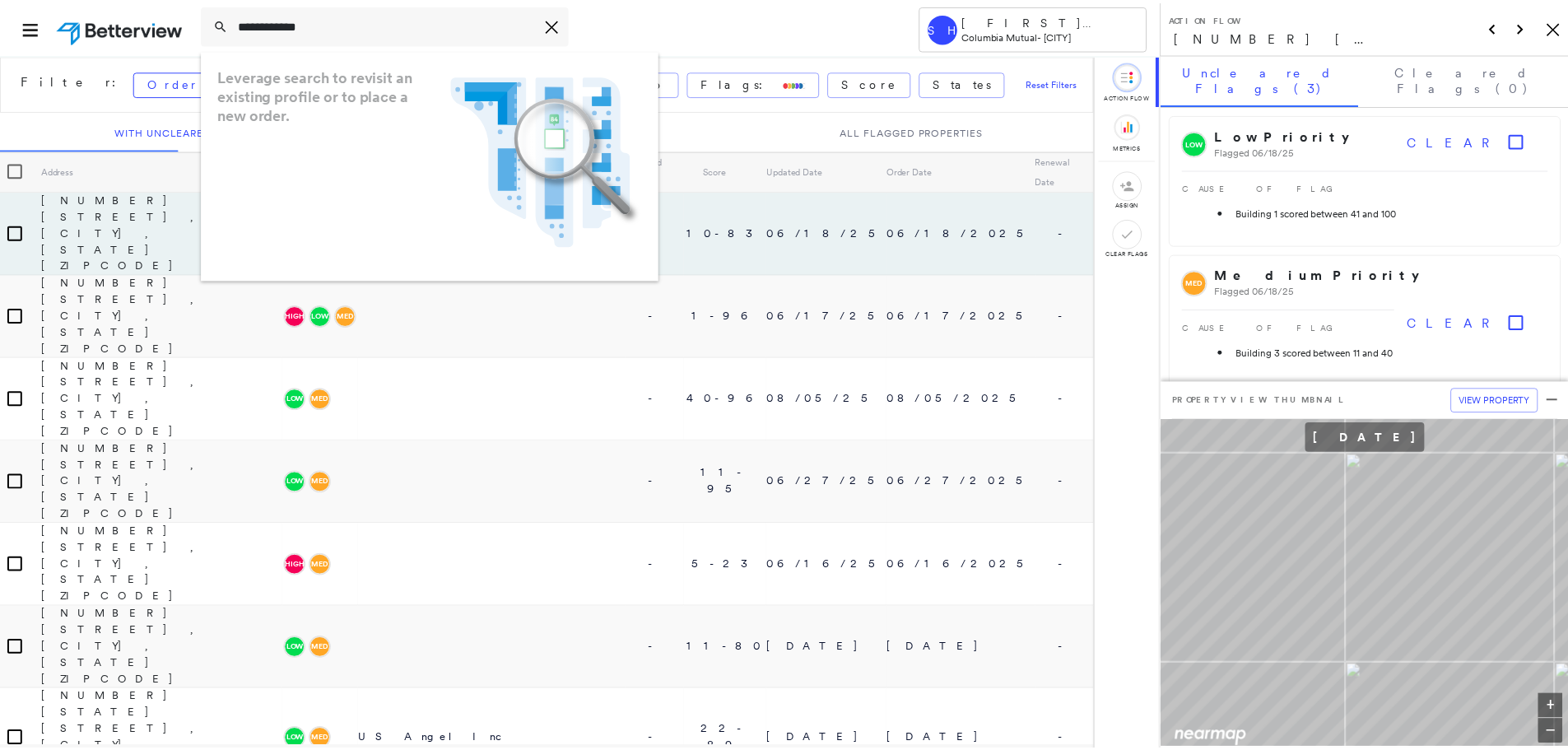 scroll, scrollTop: 0, scrollLeft: 0, axis: both 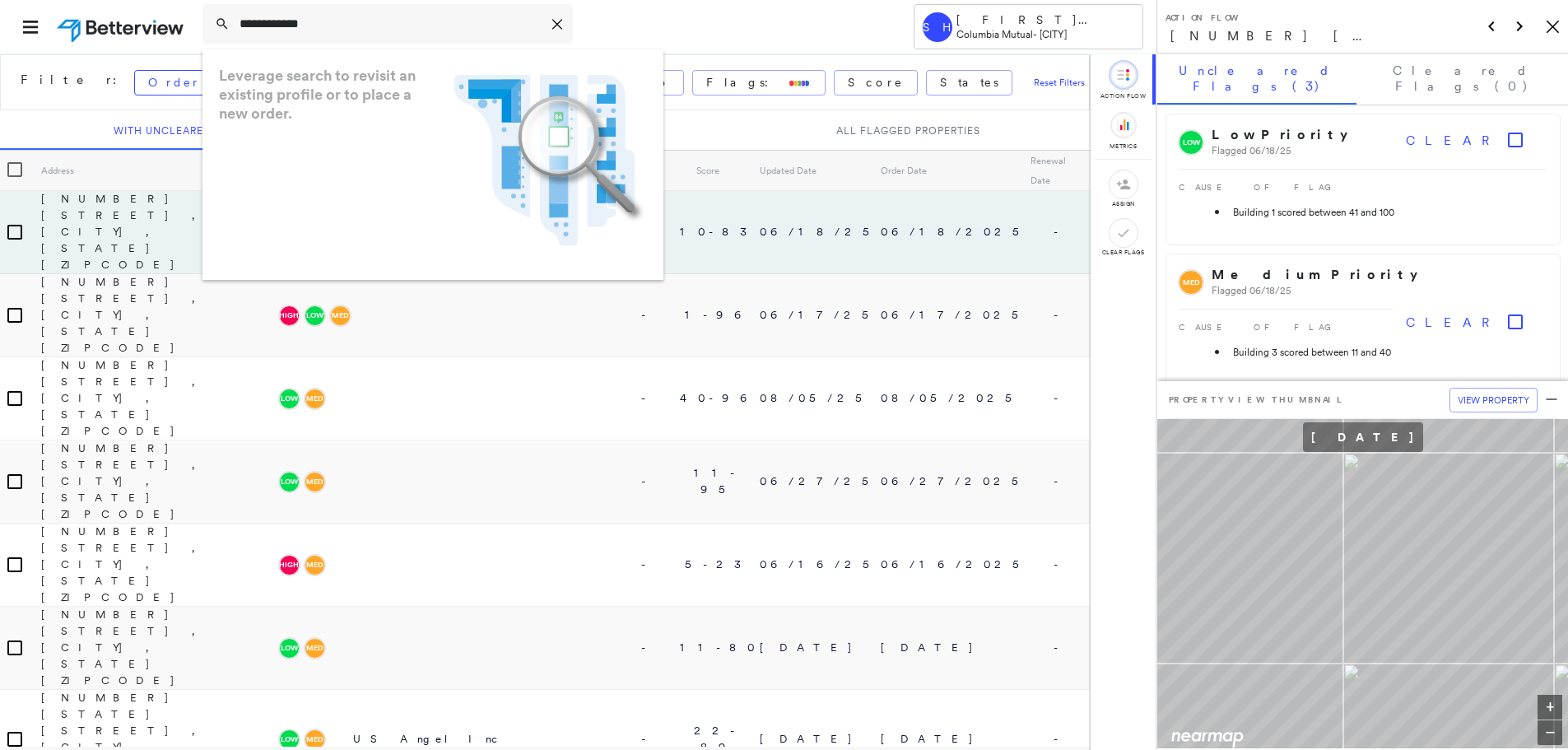 click 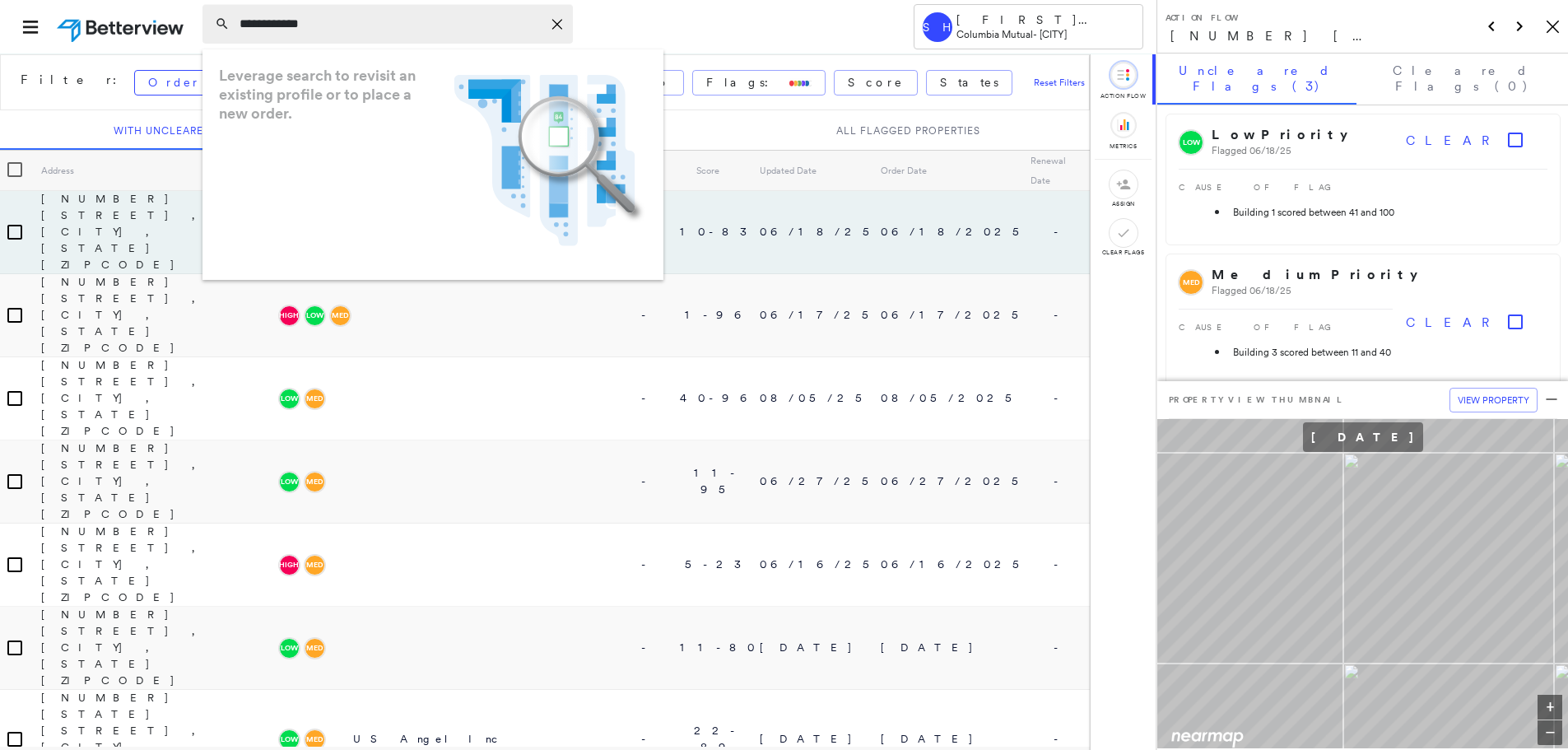 click on "**********" at bounding box center (390, 24) 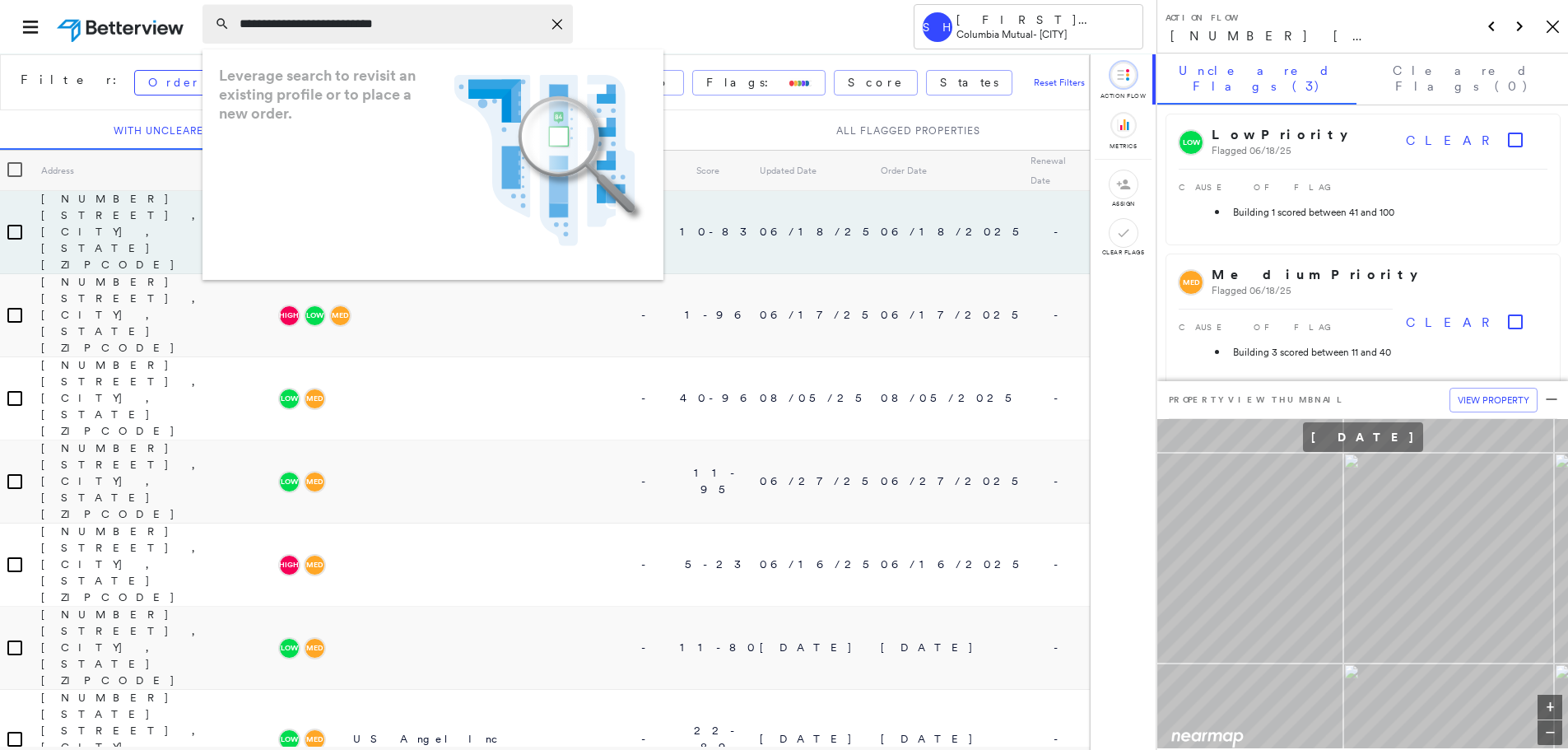 type on "**********" 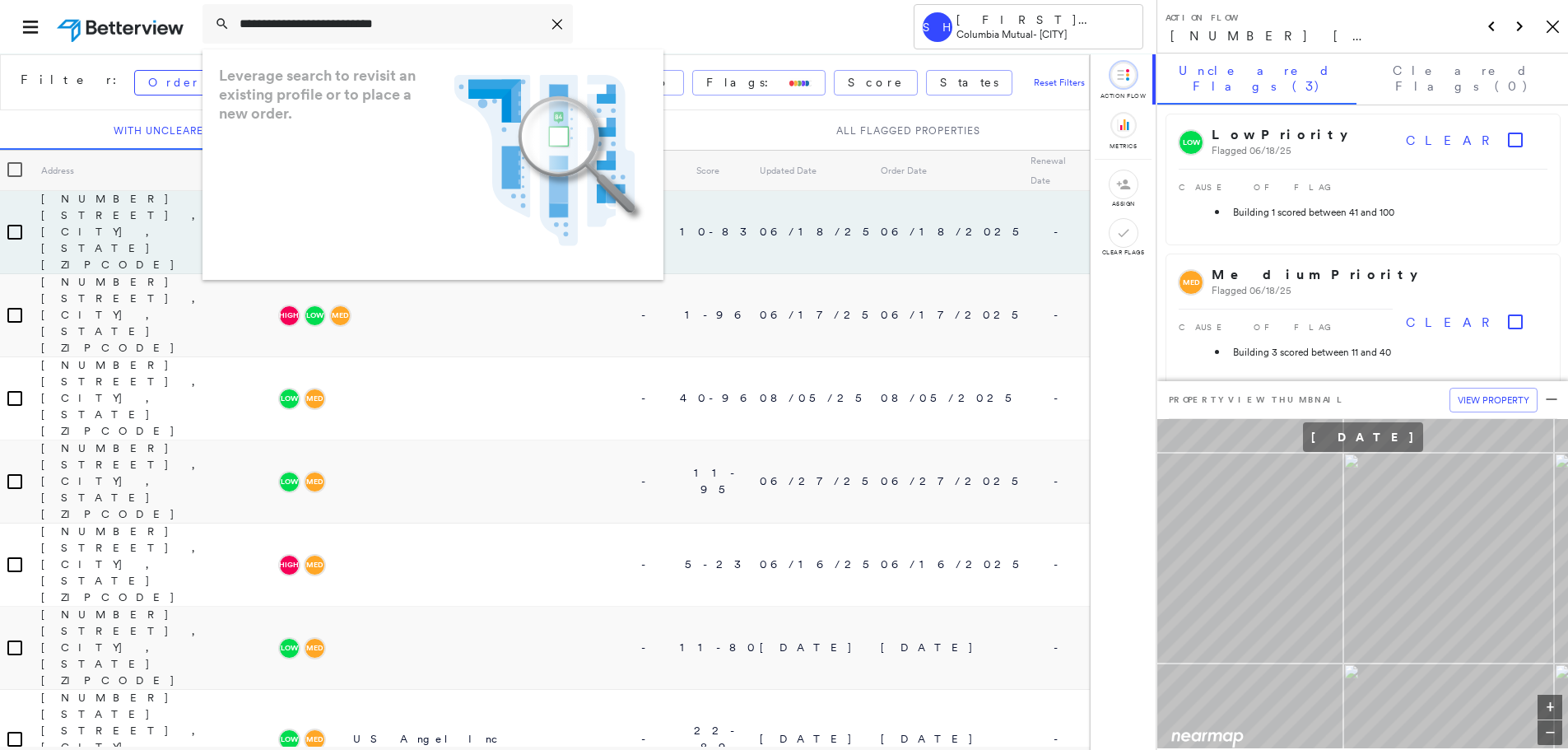 click 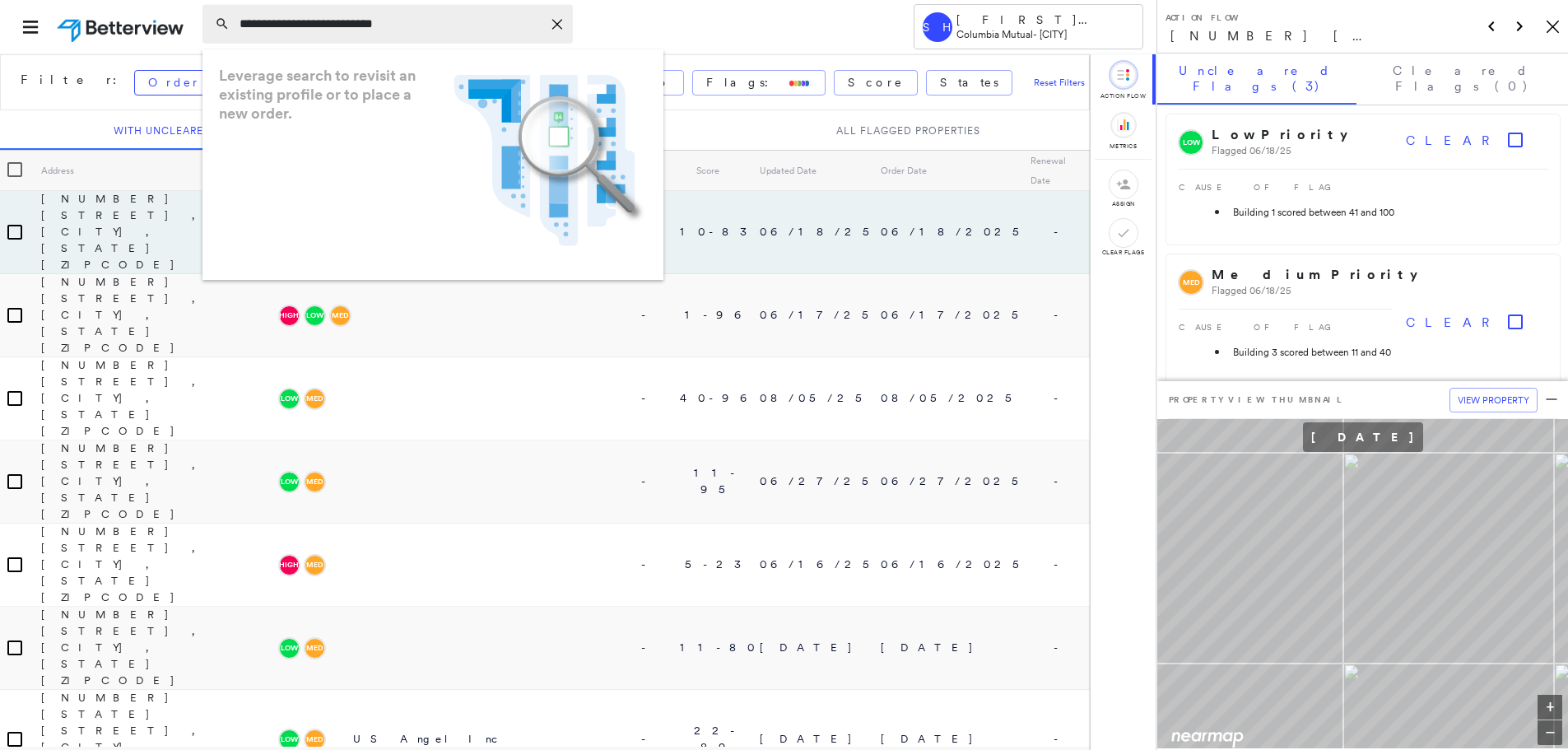 click on "Icon_Closemodal" 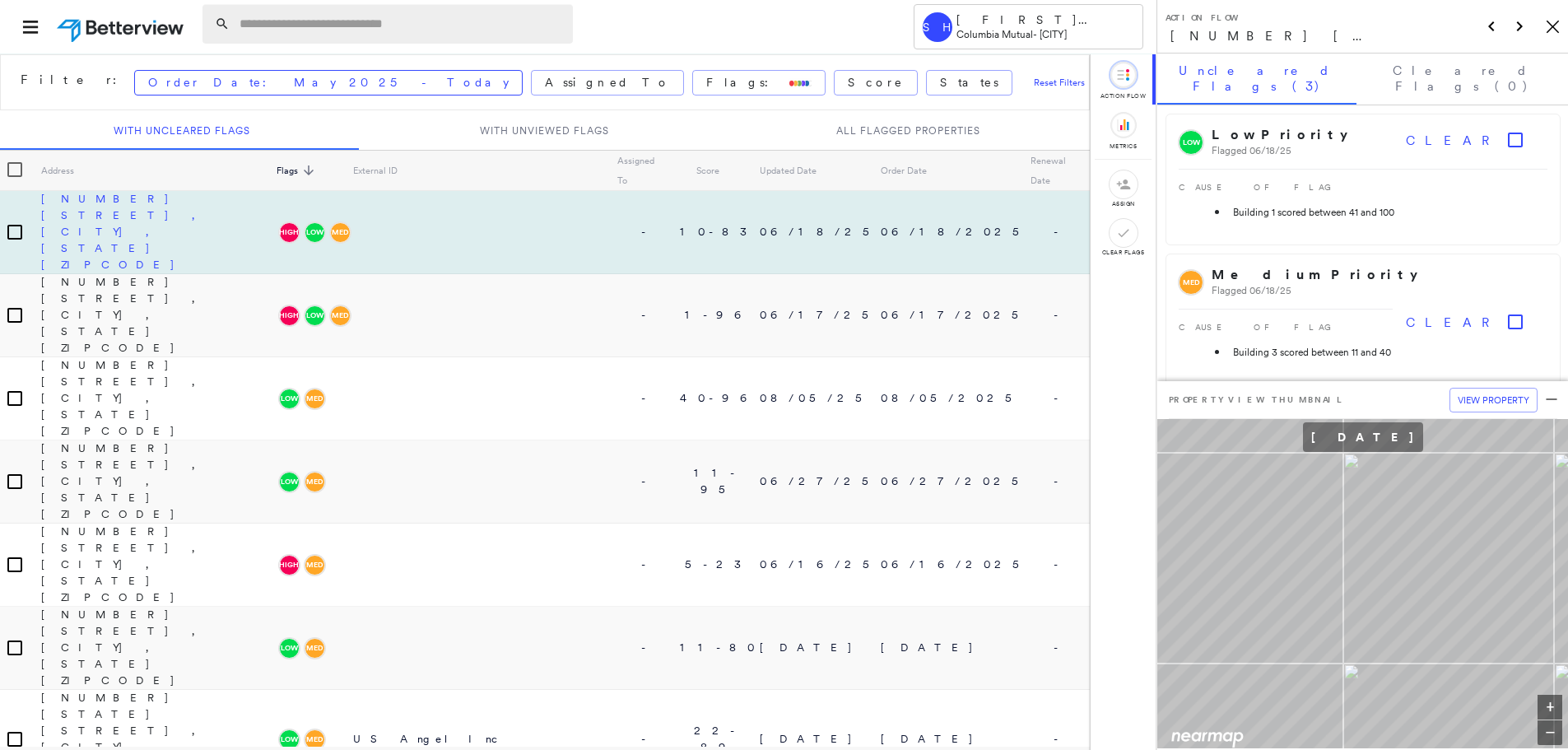 click on "[NUMBER] [STREET], [CITY], [STATE] [ZIPCODE]" at bounding box center (123, 231) 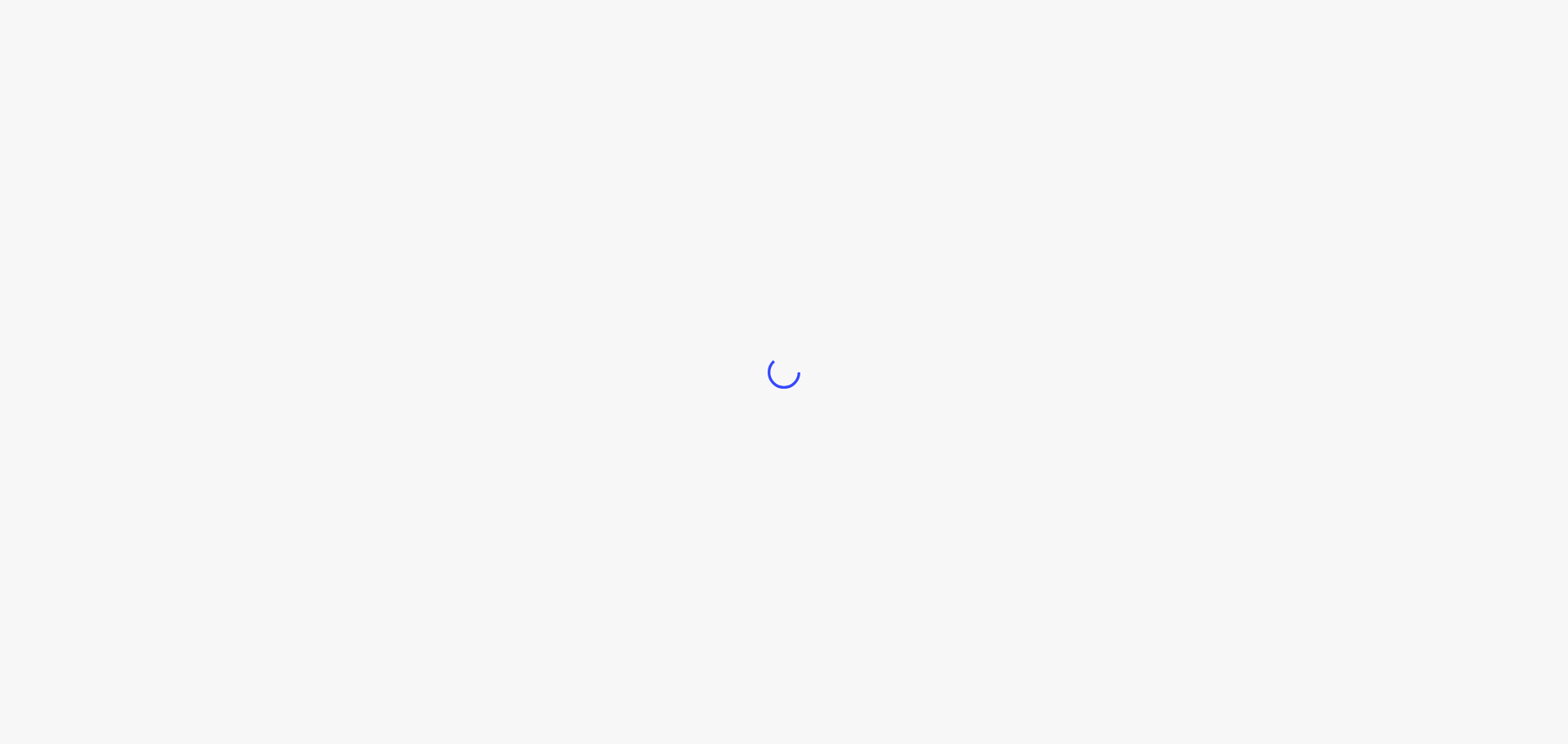 scroll, scrollTop: 0, scrollLeft: 0, axis: both 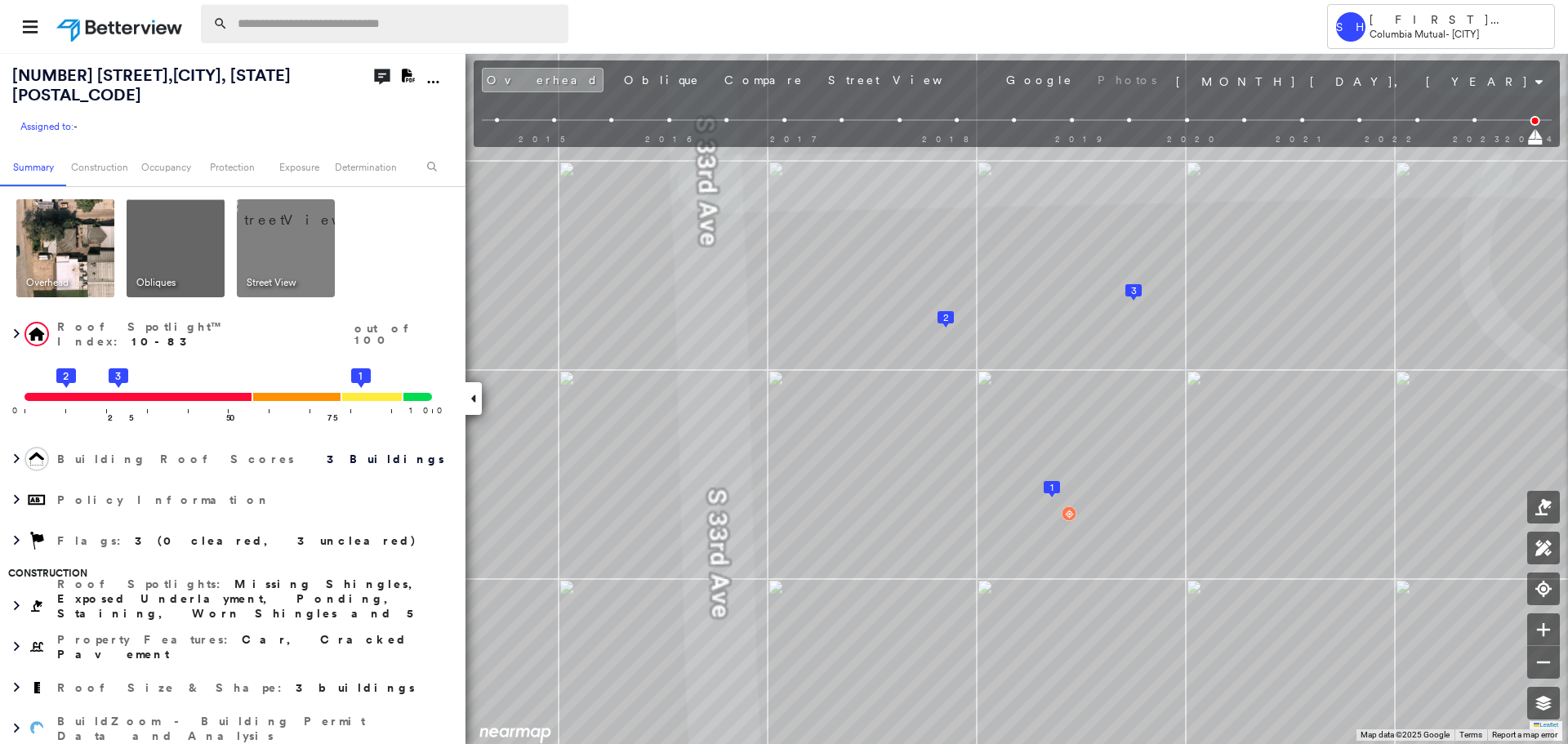 click at bounding box center (398, 24) 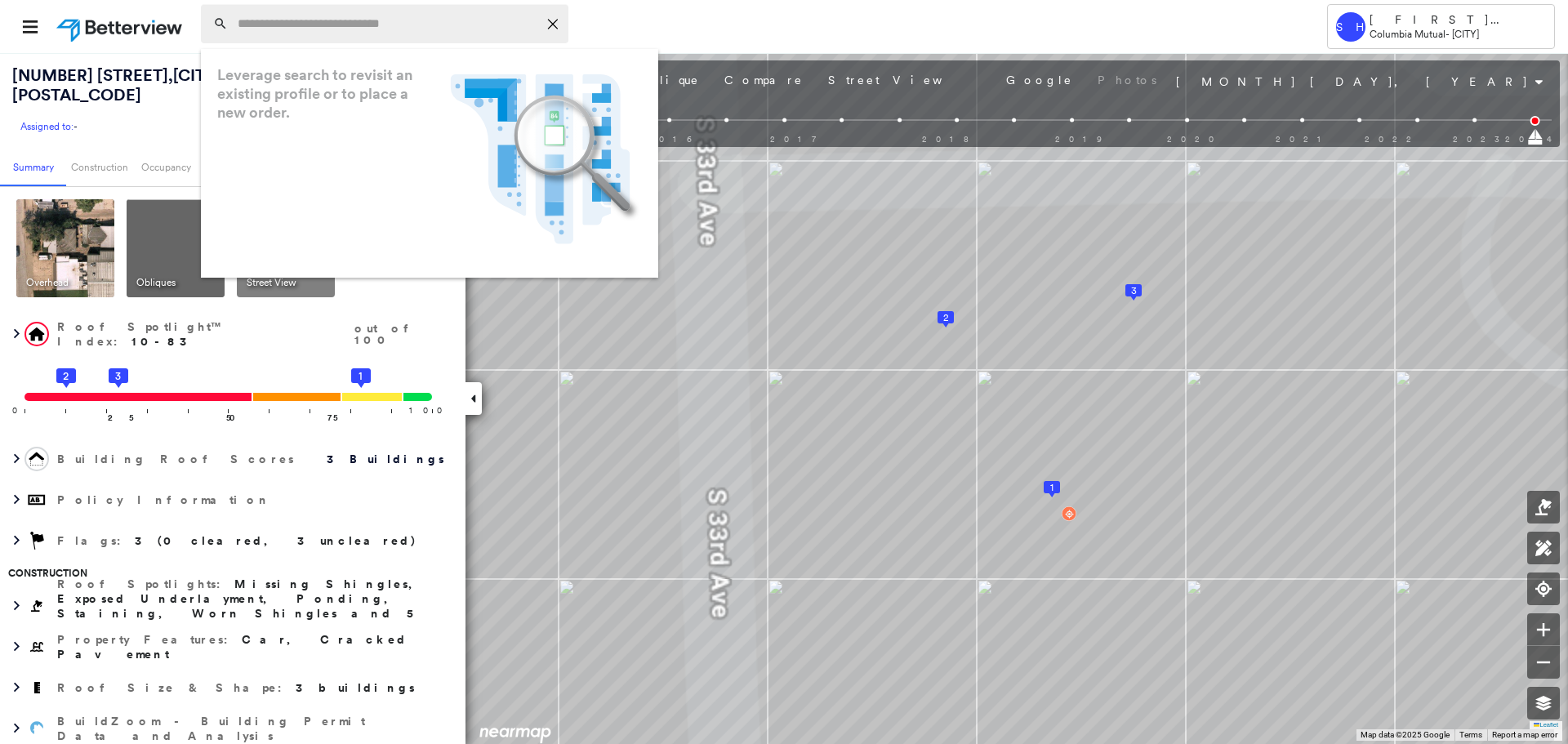 click at bounding box center [387, 24] 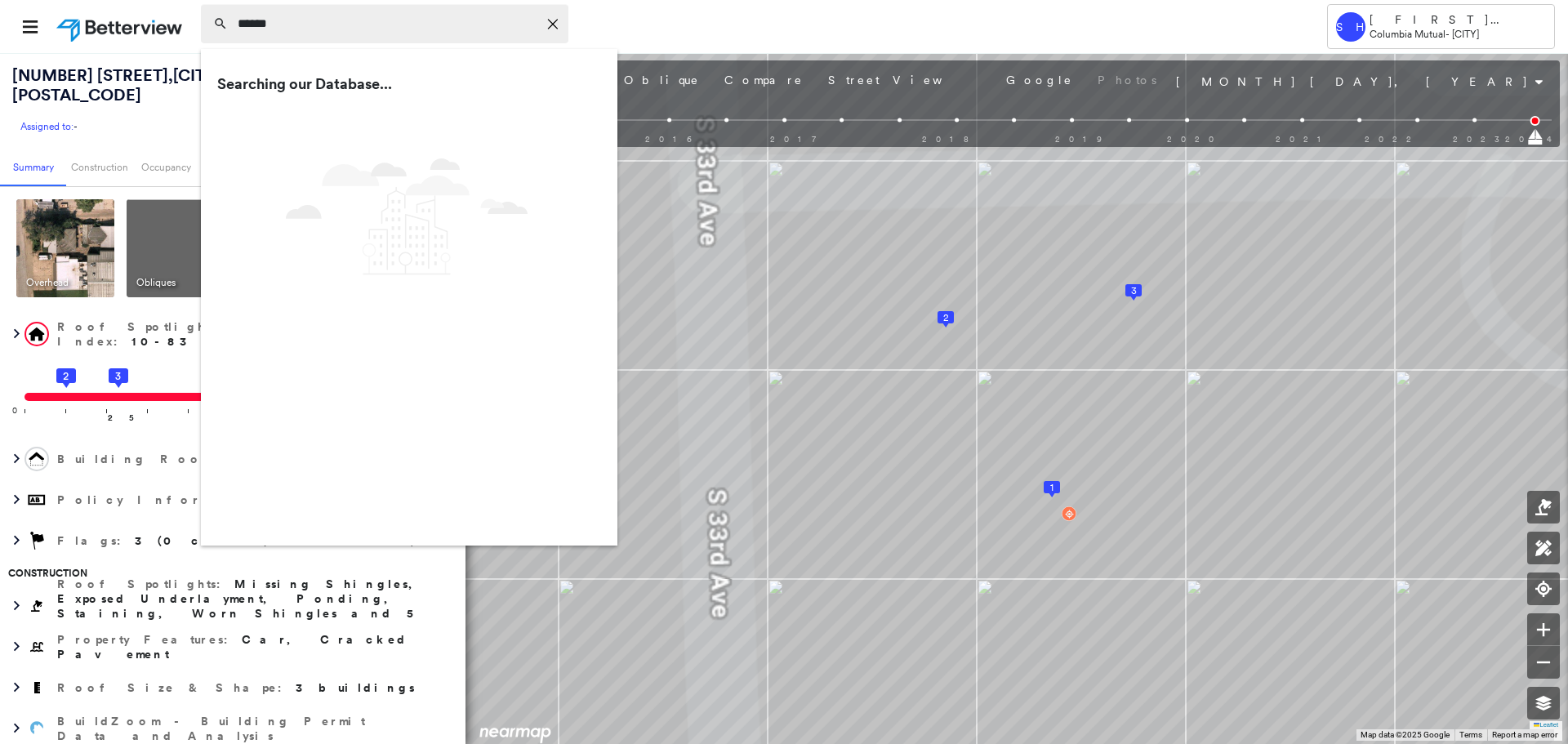 type on "*******" 